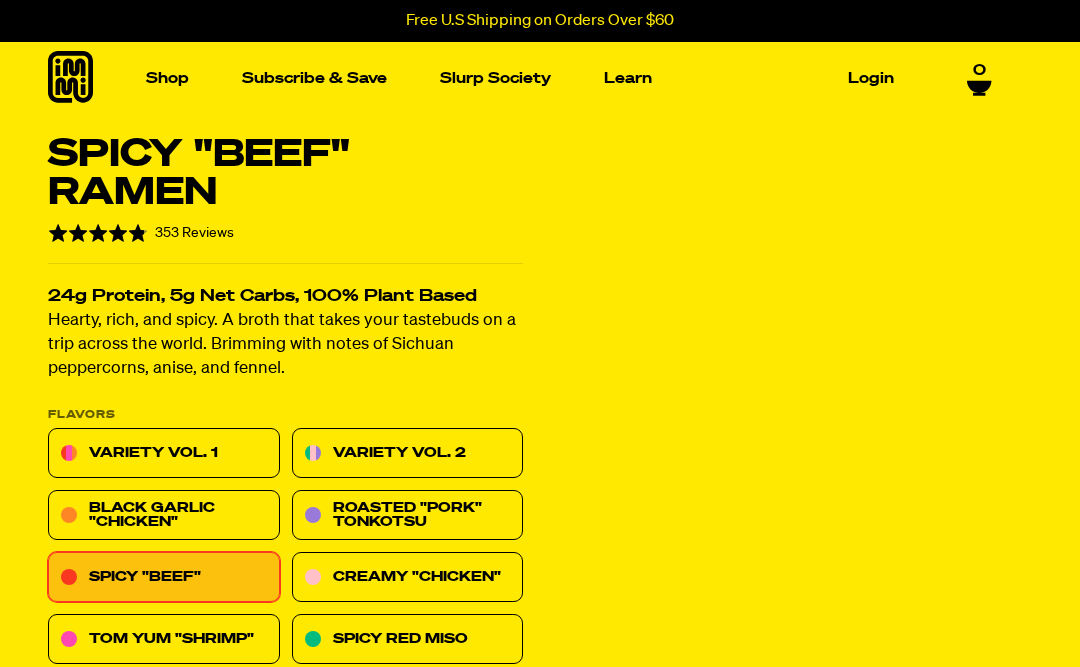 scroll, scrollTop: 0, scrollLeft: 0, axis: both 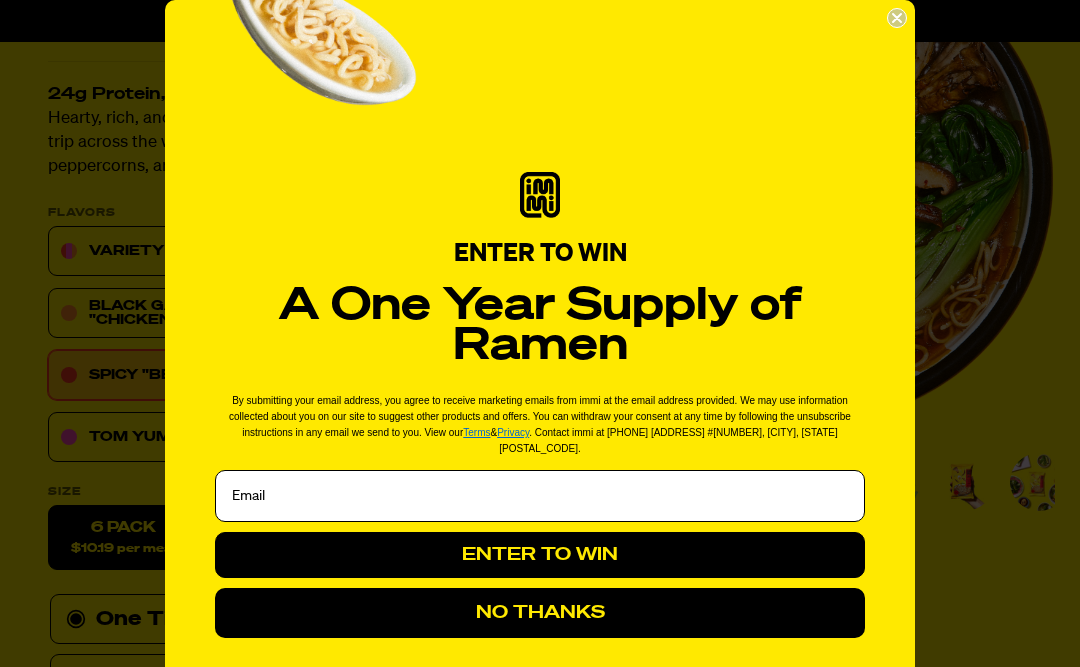 click 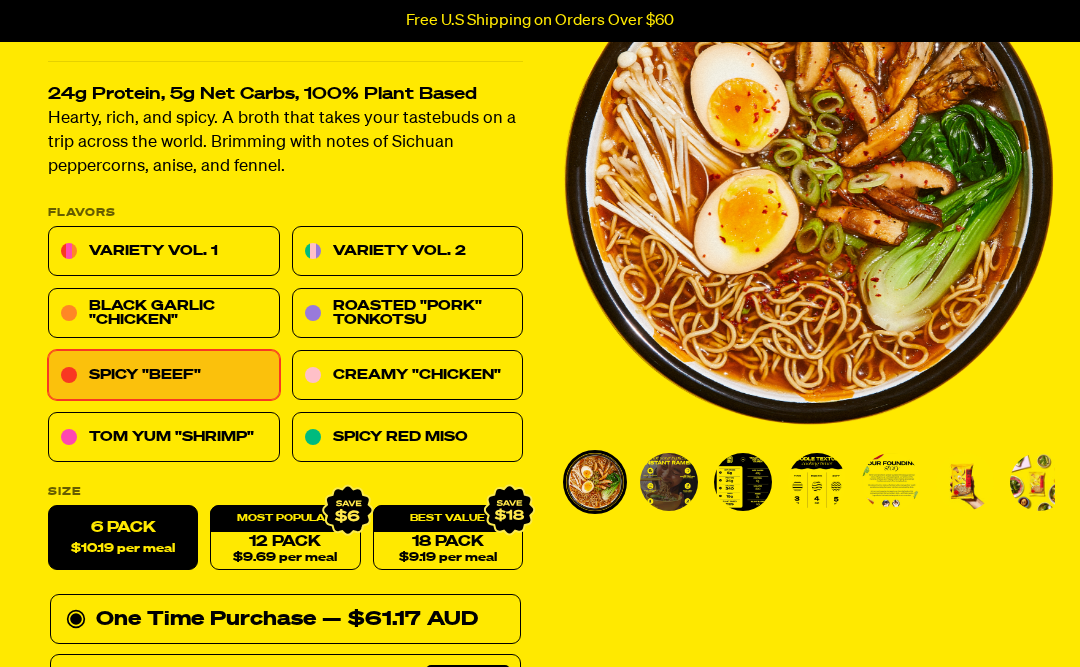 click at bounding box center (743, 482) 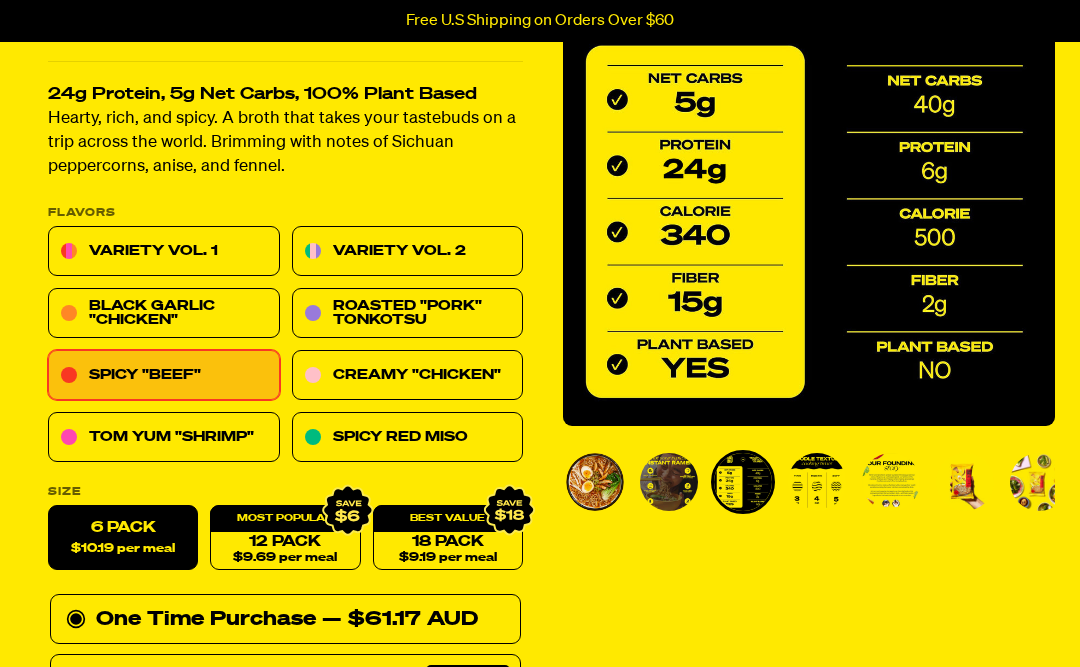 click at bounding box center (817, 482) 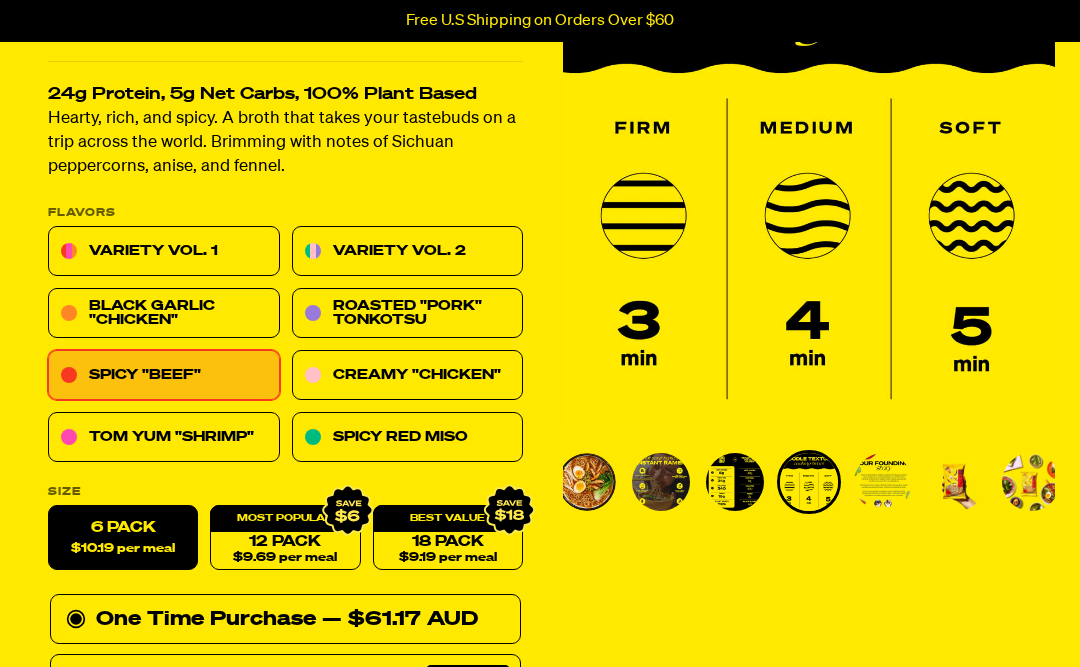 click on "Tom Yum "Shrimp"" at bounding box center (164, 438) 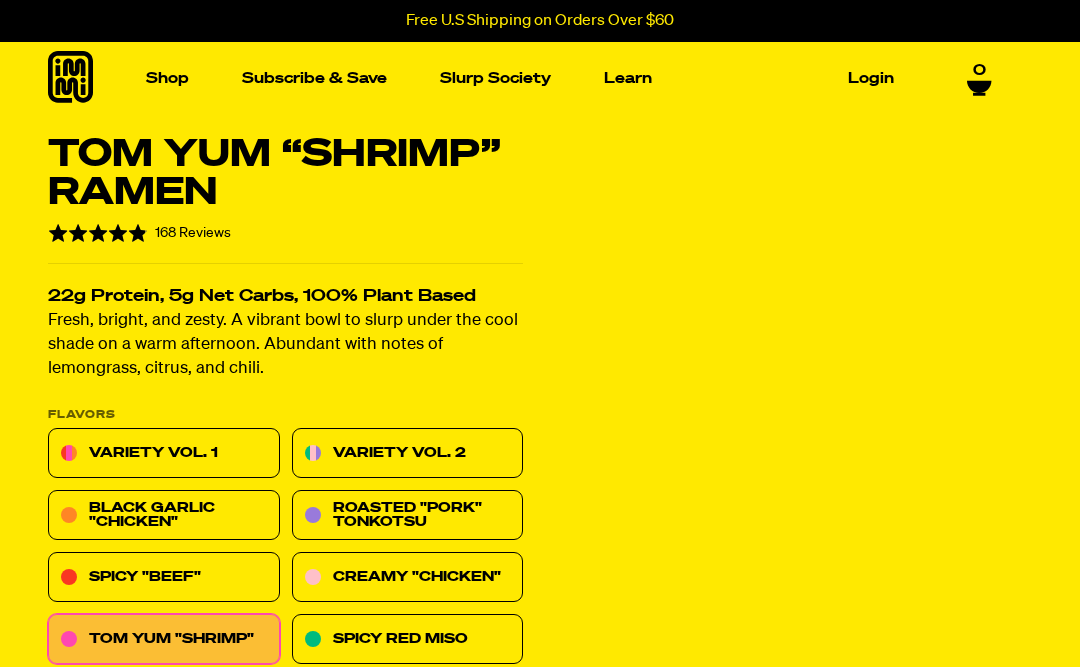 scroll, scrollTop: 0, scrollLeft: 0, axis: both 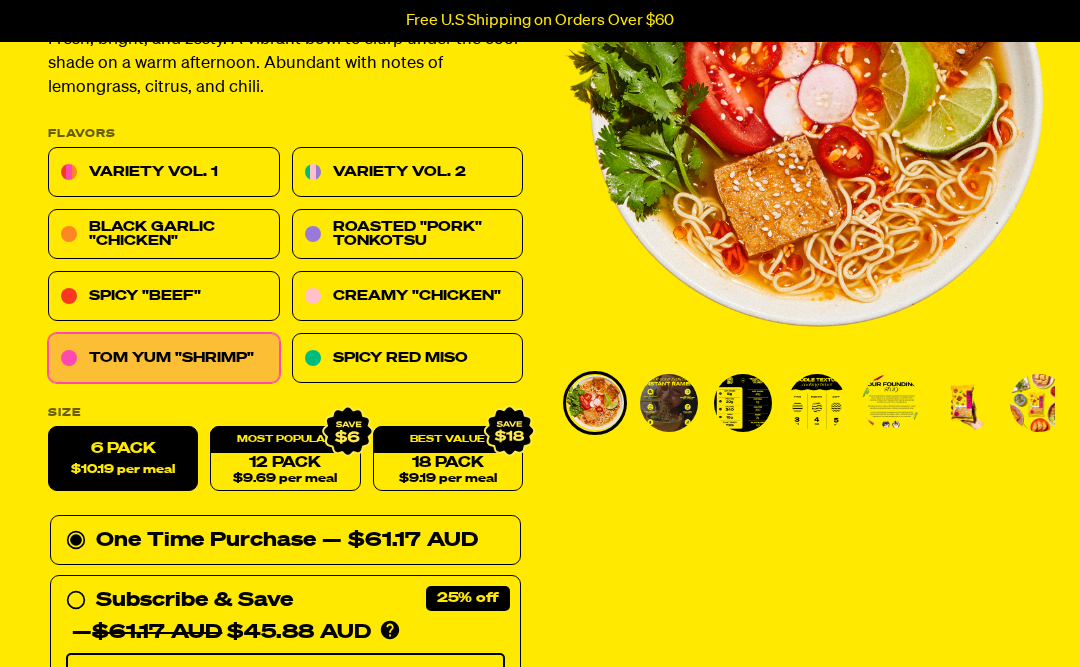 click at bounding box center [743, 403] 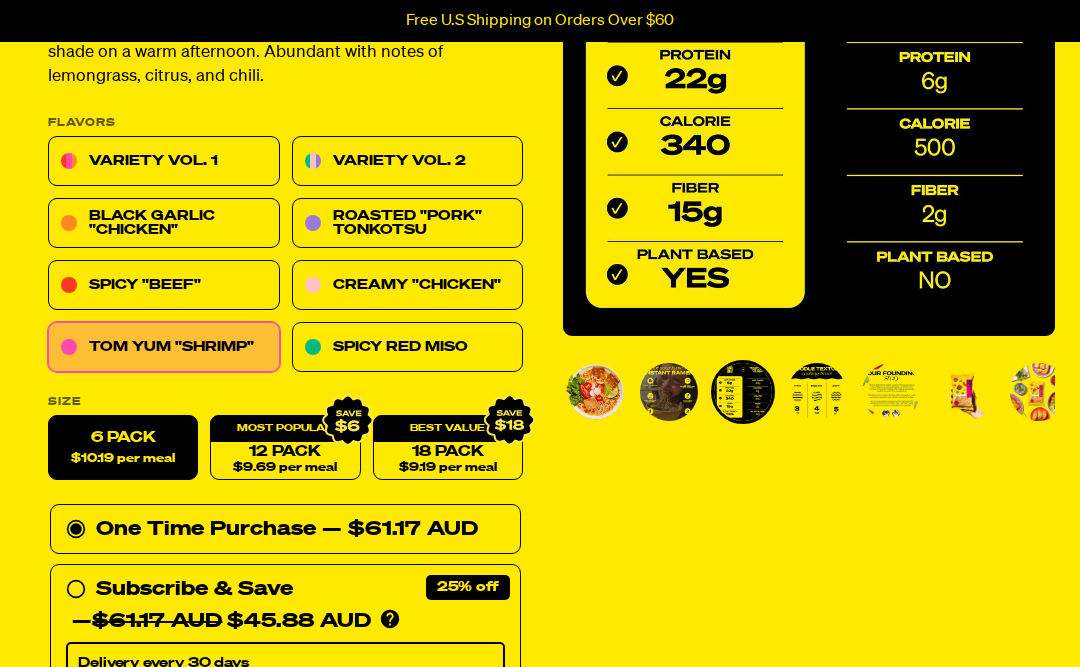scroll, scrollTop: 294, scrollLeft: 0, axis: vertical 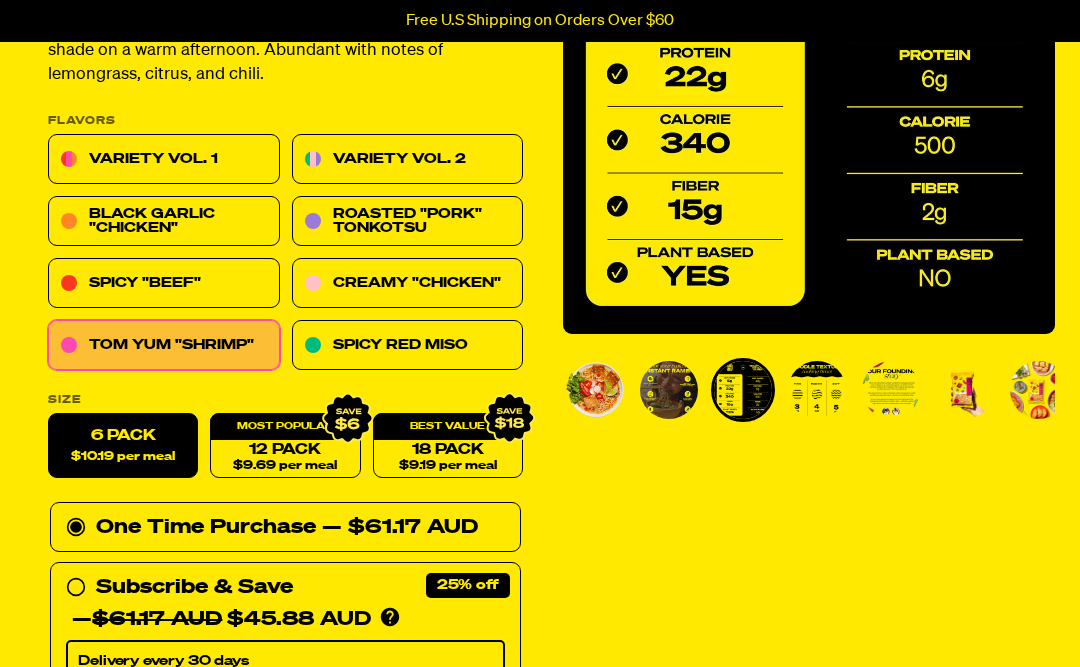 click on "Creamy "Chicken"" at bounding box center (408, 284) 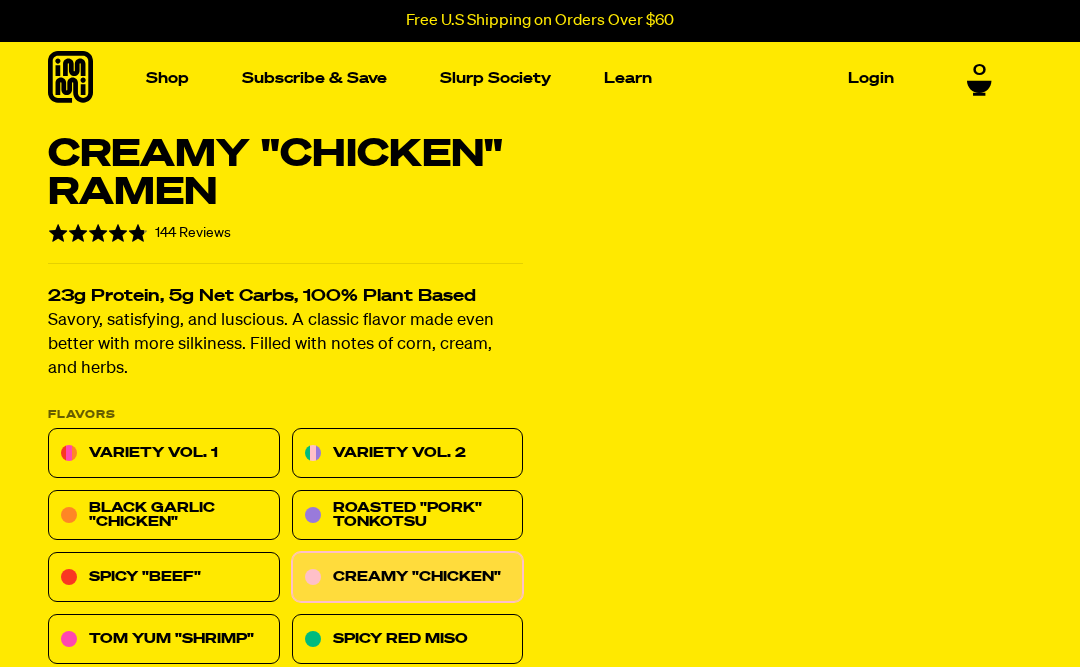 scroll, scrollTop: 0, scrollLeft: 0, axis: both 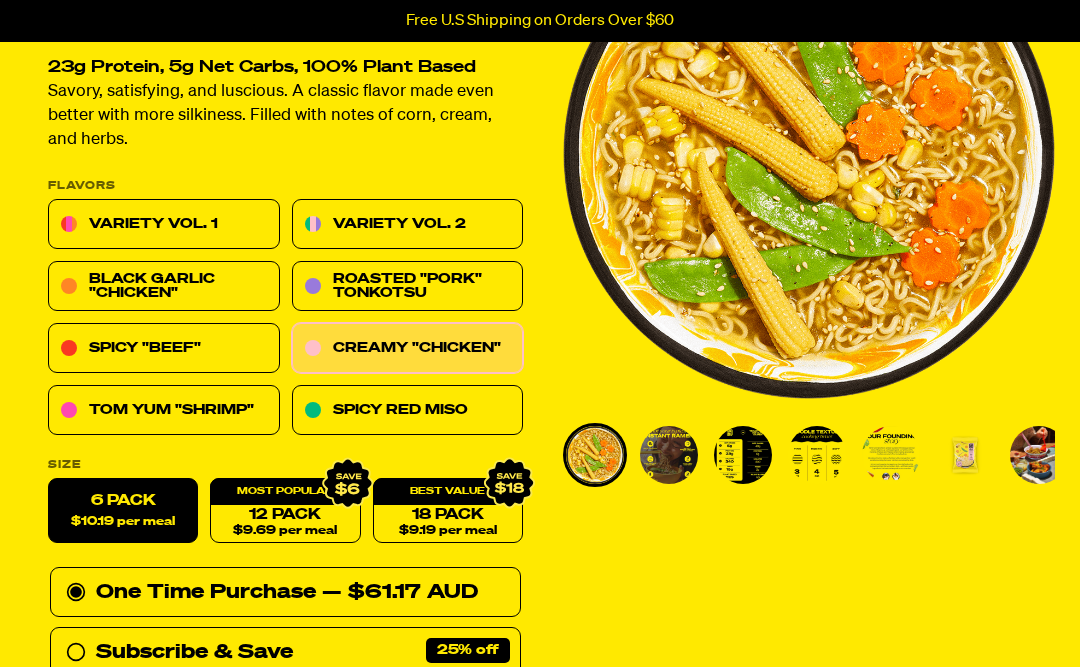 click at bounding box center [743, 455] 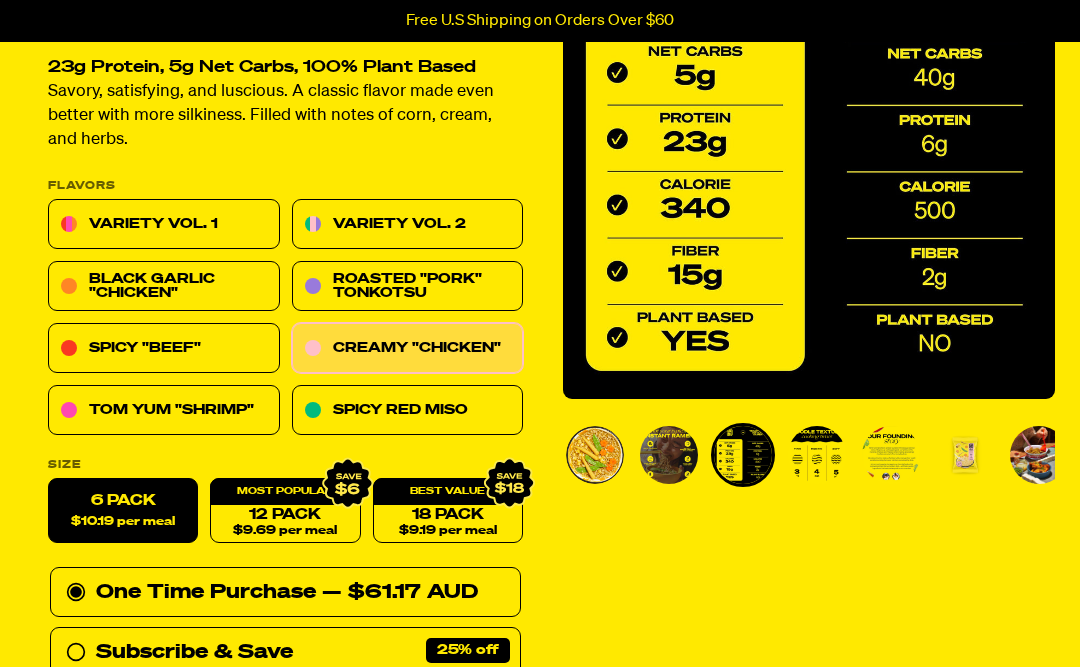 click on "Roasted "Pork" Tonkotsu" at bounding box center (408, 287) 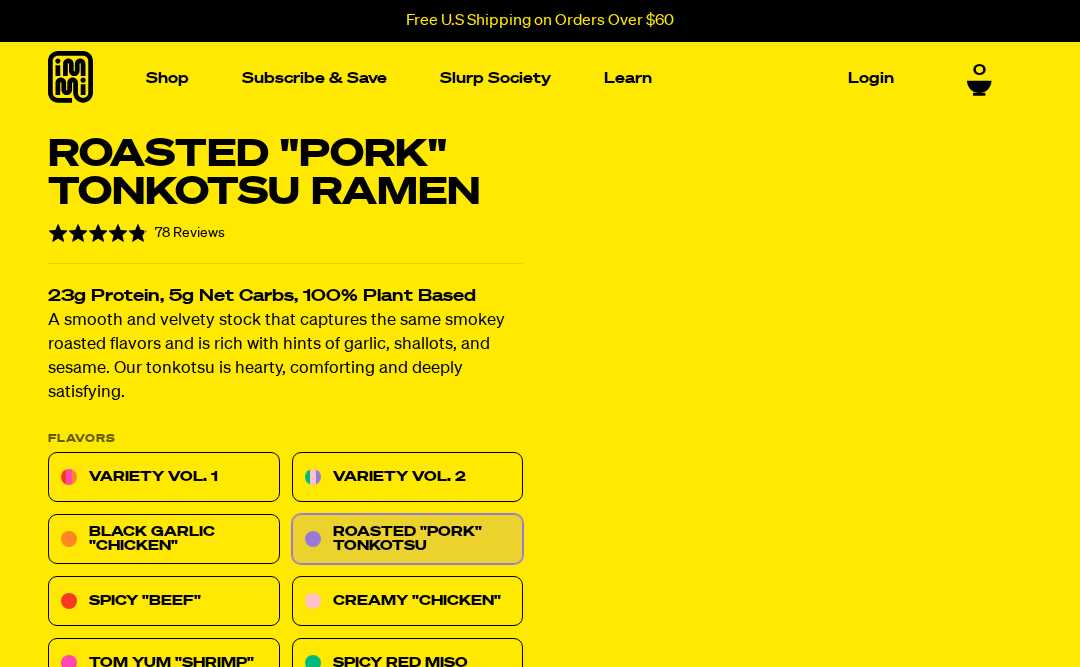 scroll, scrollTop: 0, scrollLeft: 0, axis: both 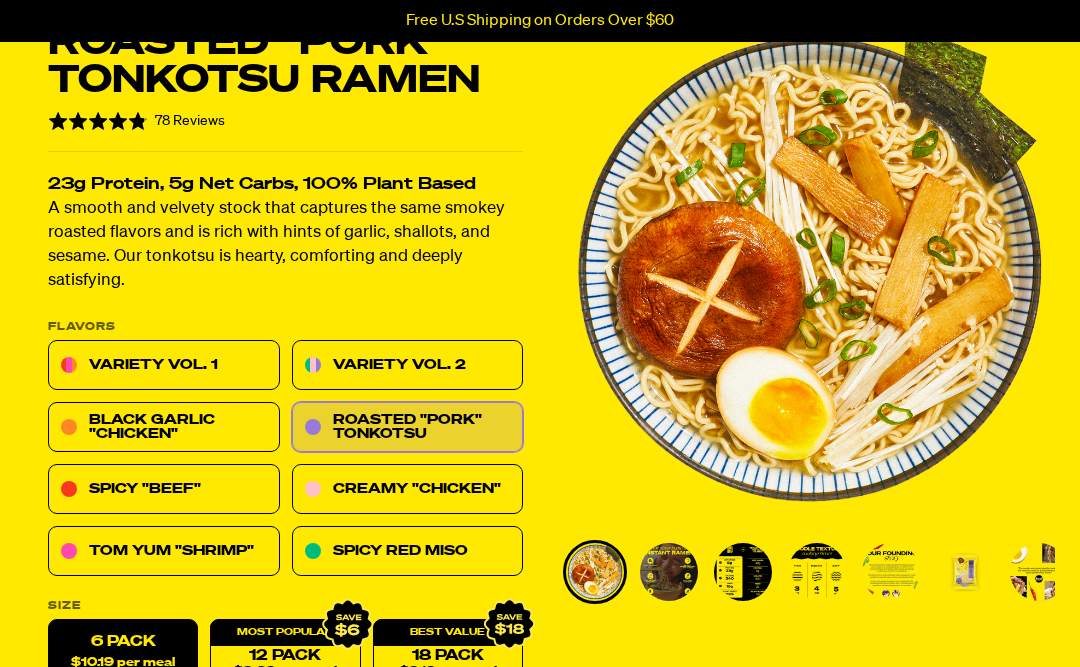 click at bounding box center (743, 572) 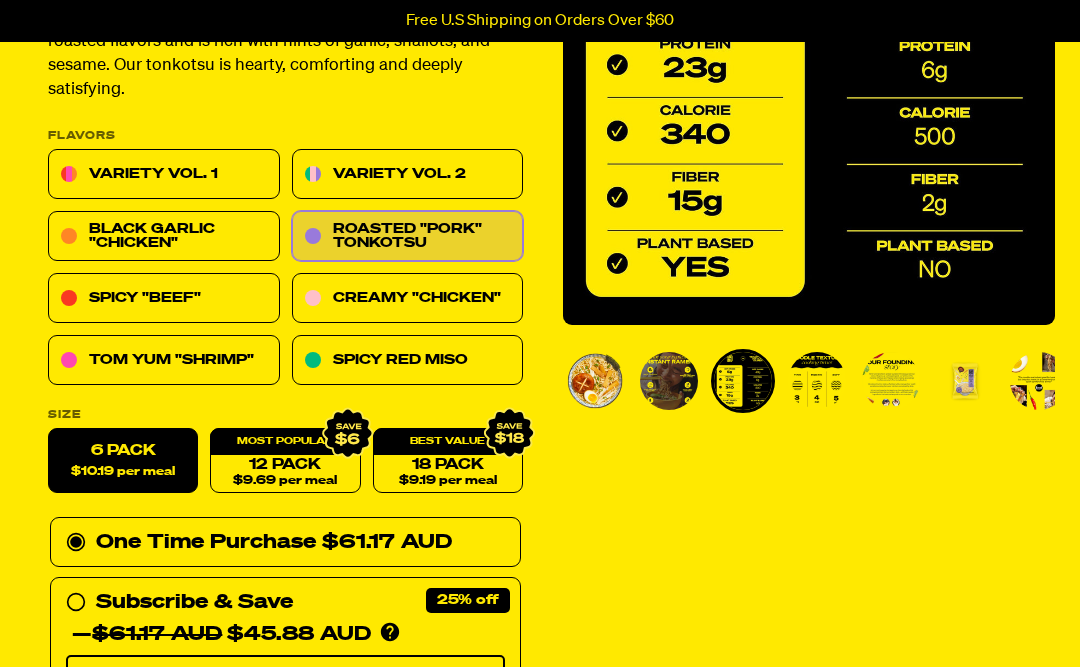 scroll, scrollTop: 303, scrollLeft: 0, axis: vertical 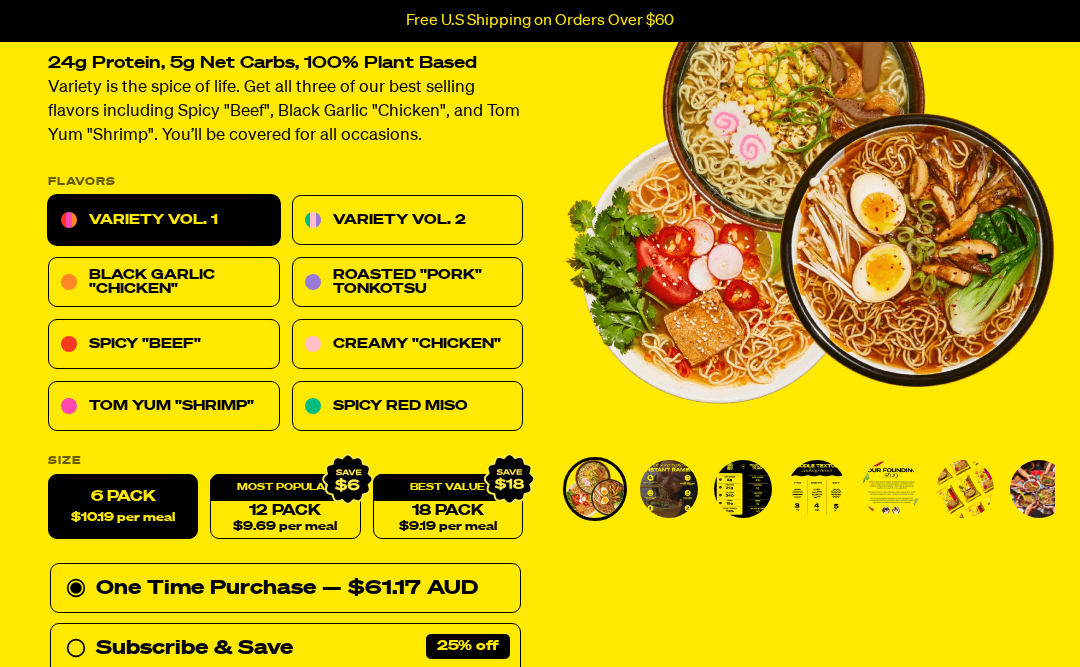 click on "Spicy Red Miso" at bounding box center (408, 407) 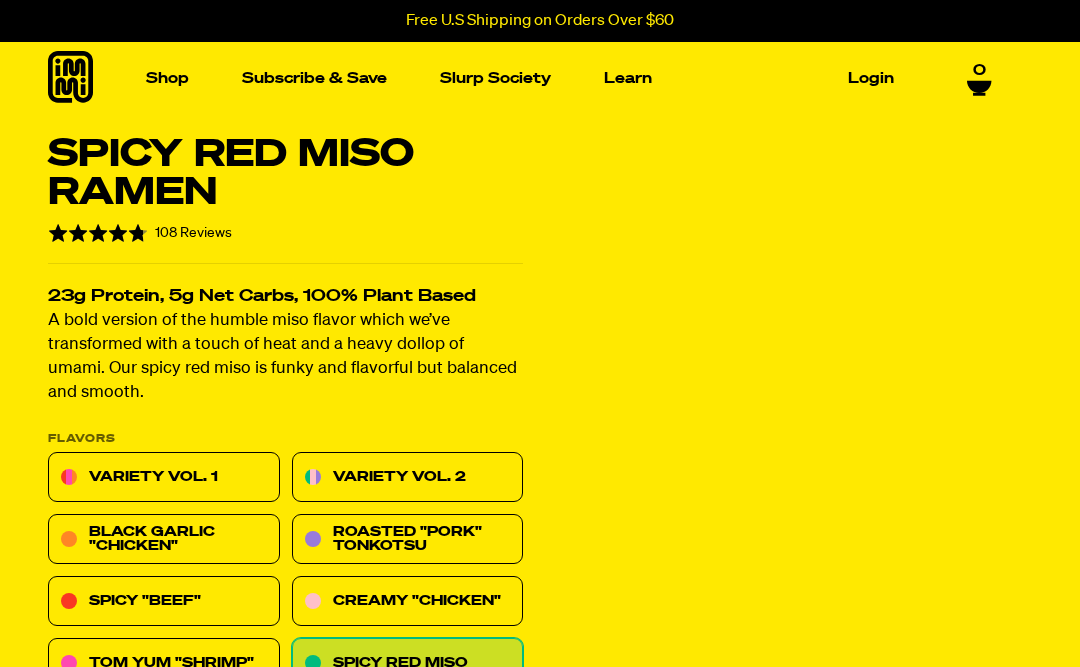 scroll, scrollTop: 0, scrollLeft: 0, axis: both 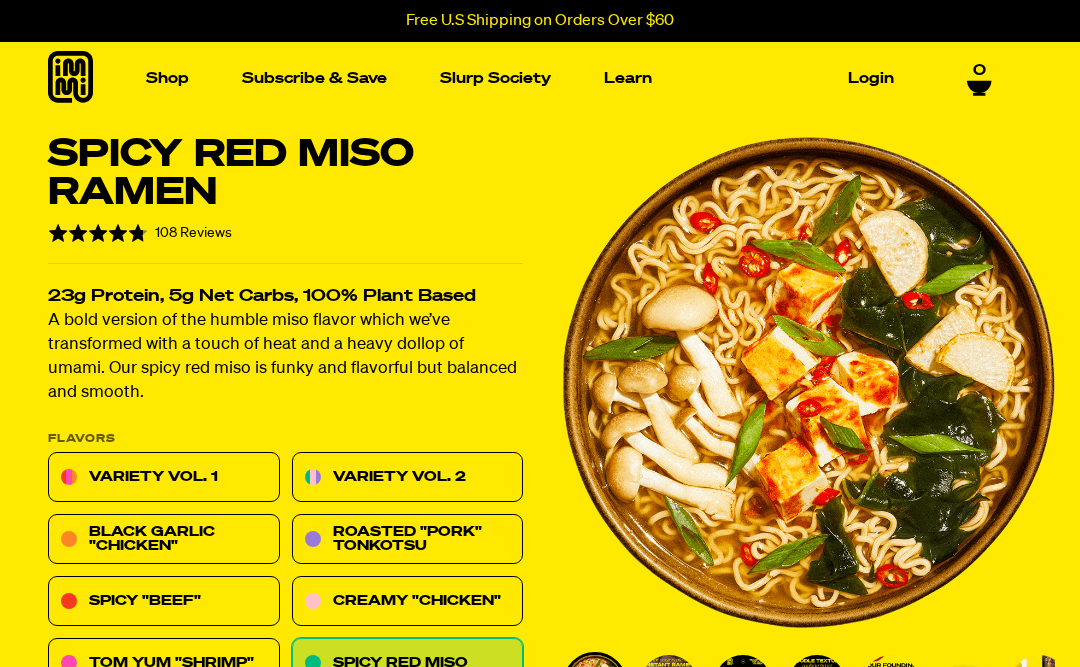 click on "Variety Vol. 2" at bounding box center (408, 478) 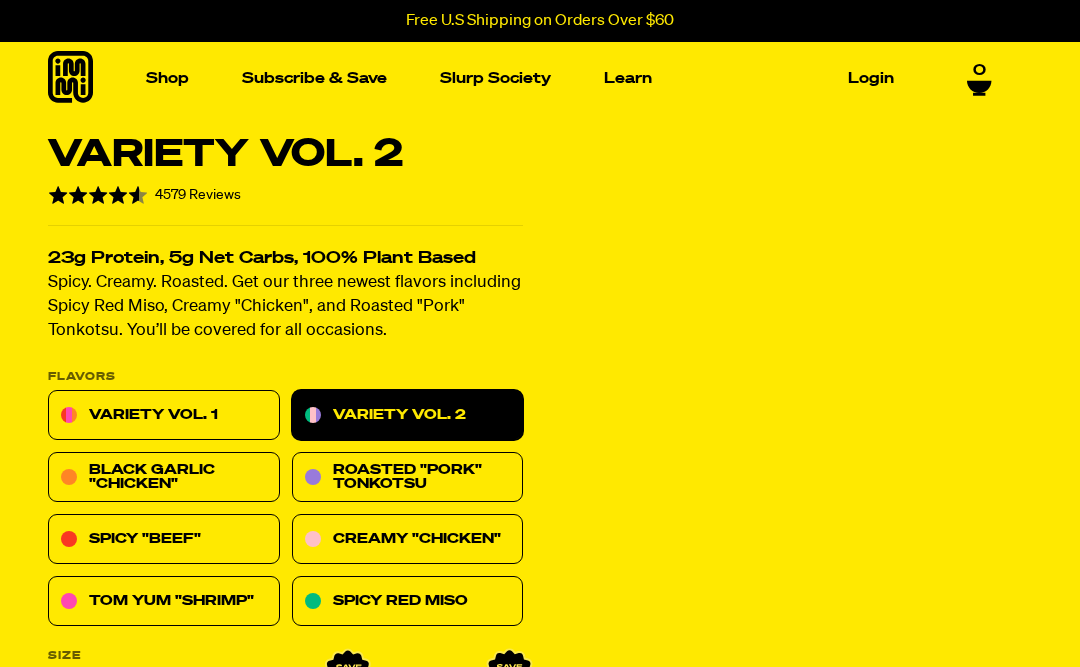 scroll, scrollTop: 0, scrollLeft: 0, axis: both 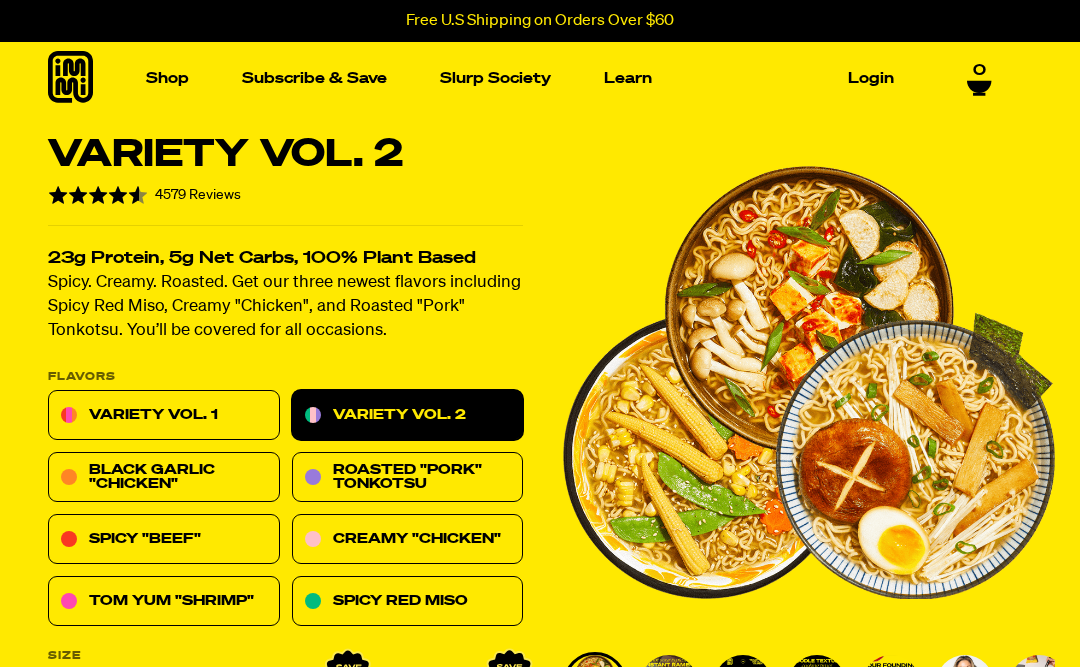 click on "Black Garlic "Chicken"" at bounding box center (164, 478) 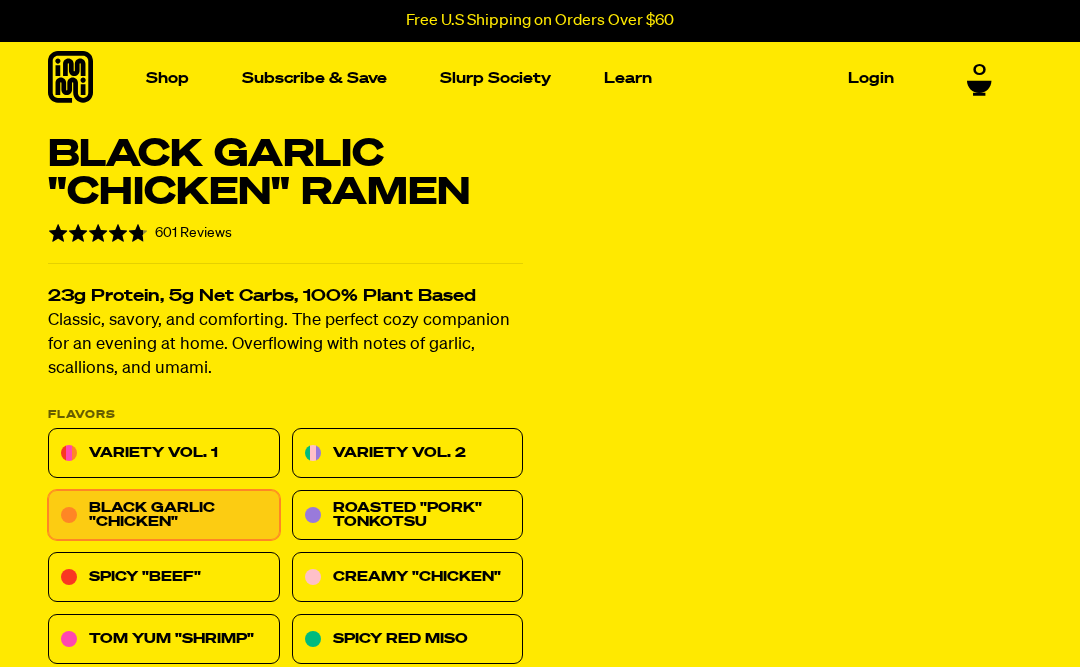 scroll, scrollTop: 0, scrollLeft: 0, axis: both 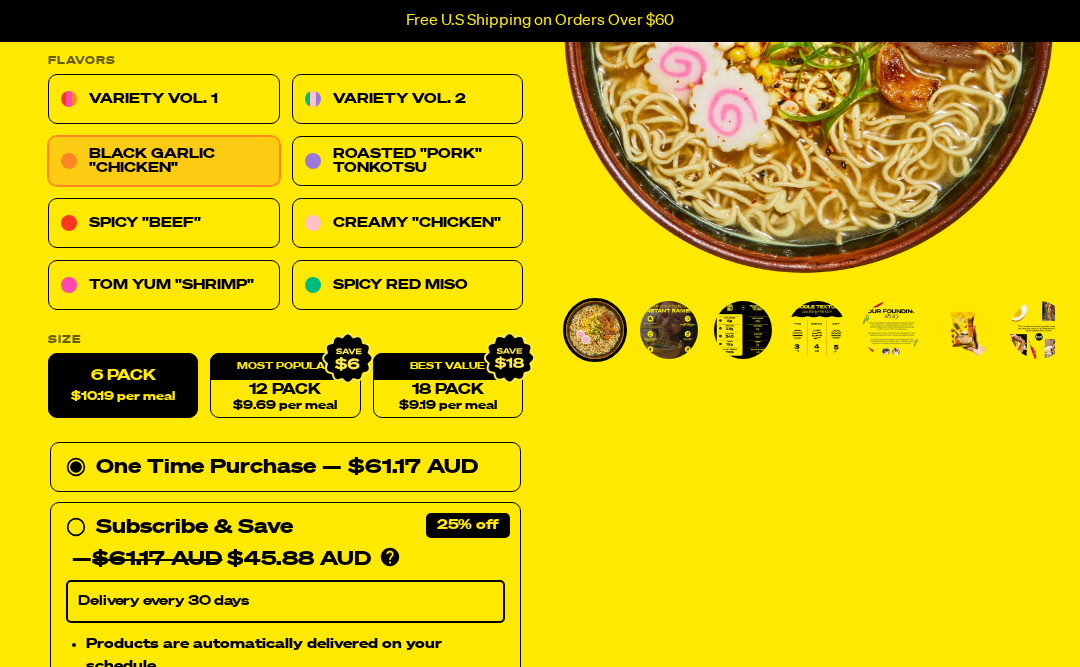 click on "Variety Vol. 1" at bounding box center [164, 100] 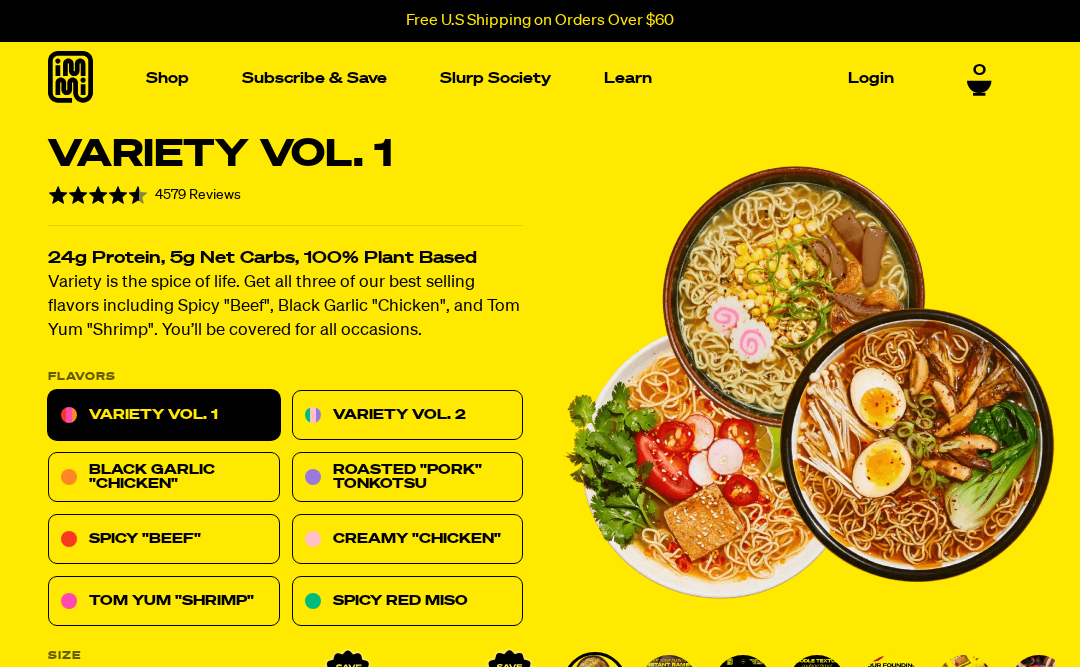 scroll, scrollTop: 0, scrollLeft: 0, axis: both 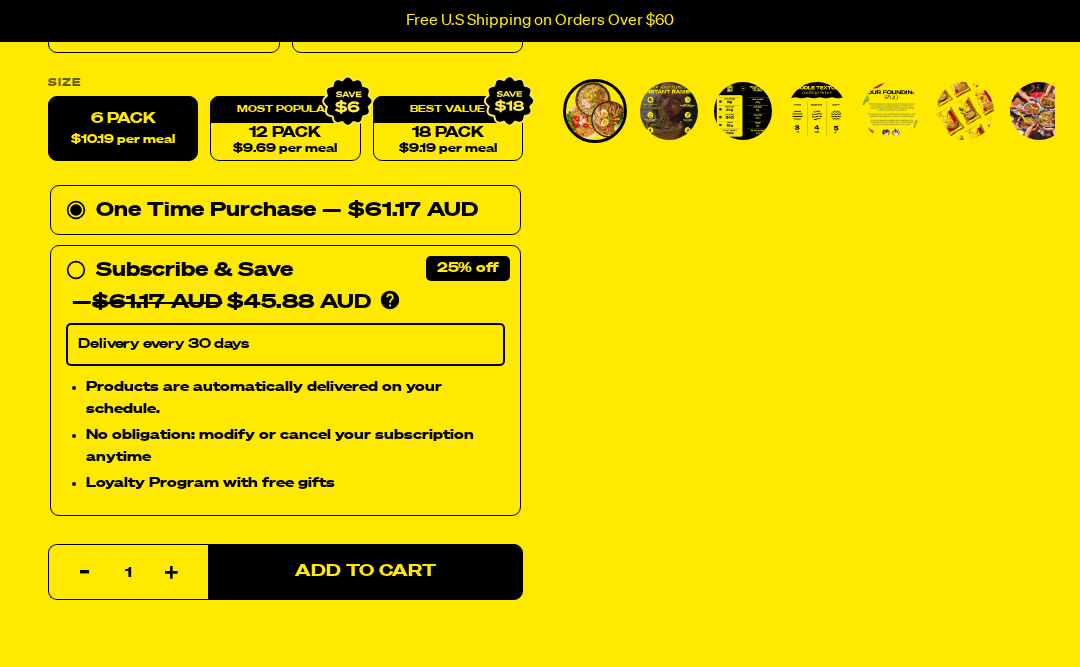 click on "Add to Cart" at bounding box center [365, 573] 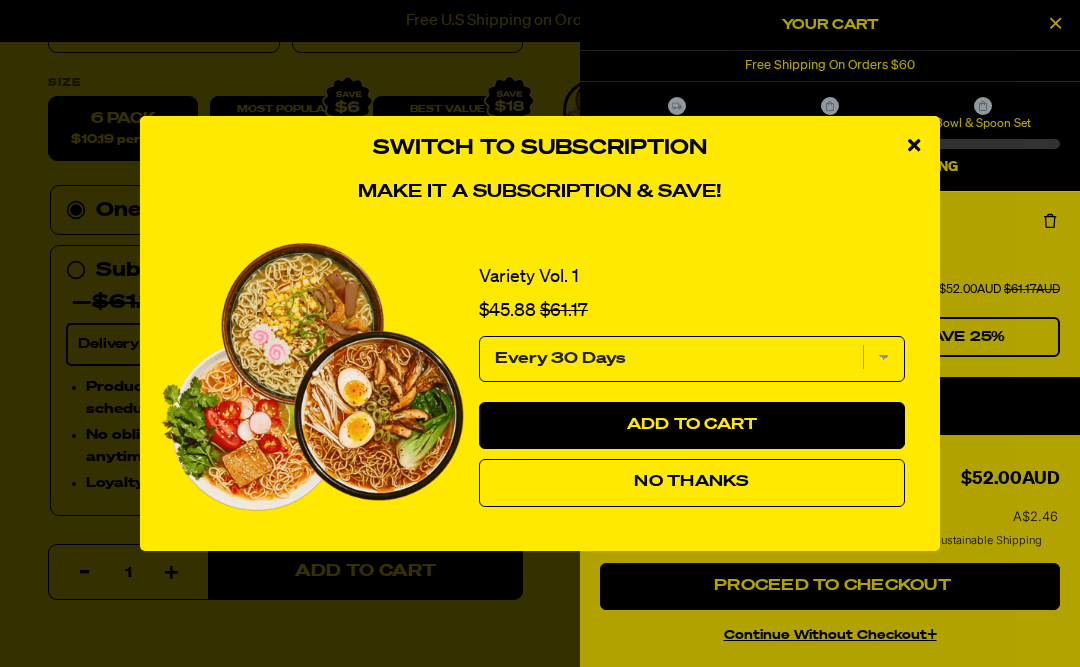 click at bounding box center [914, 145] 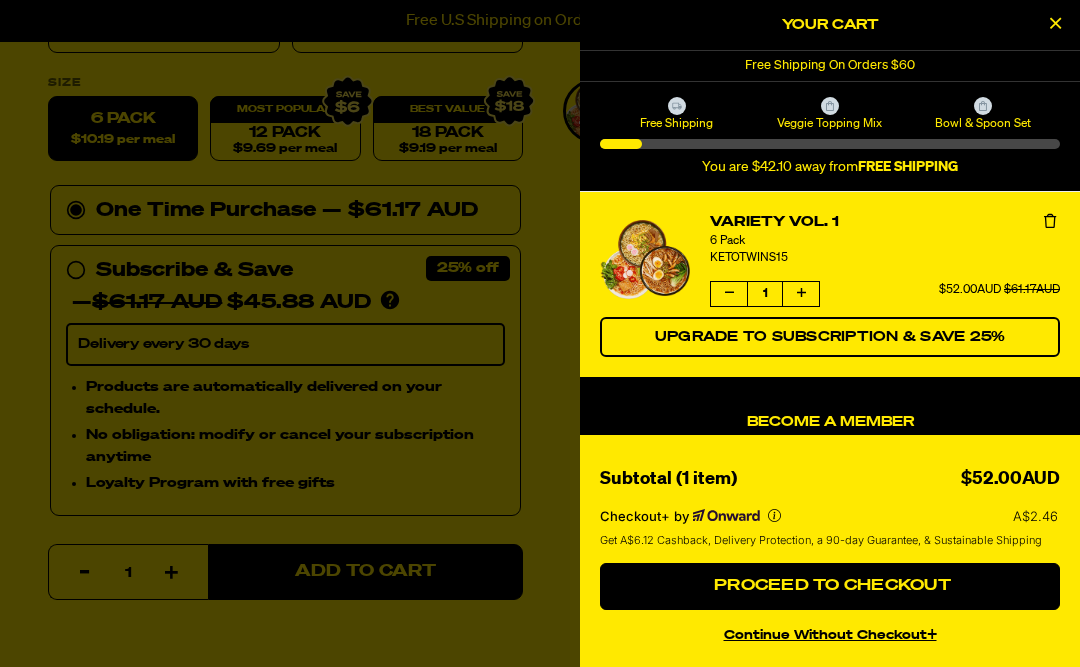 scroll, scrollTop: 0, scrollLeft: 0, axis: both 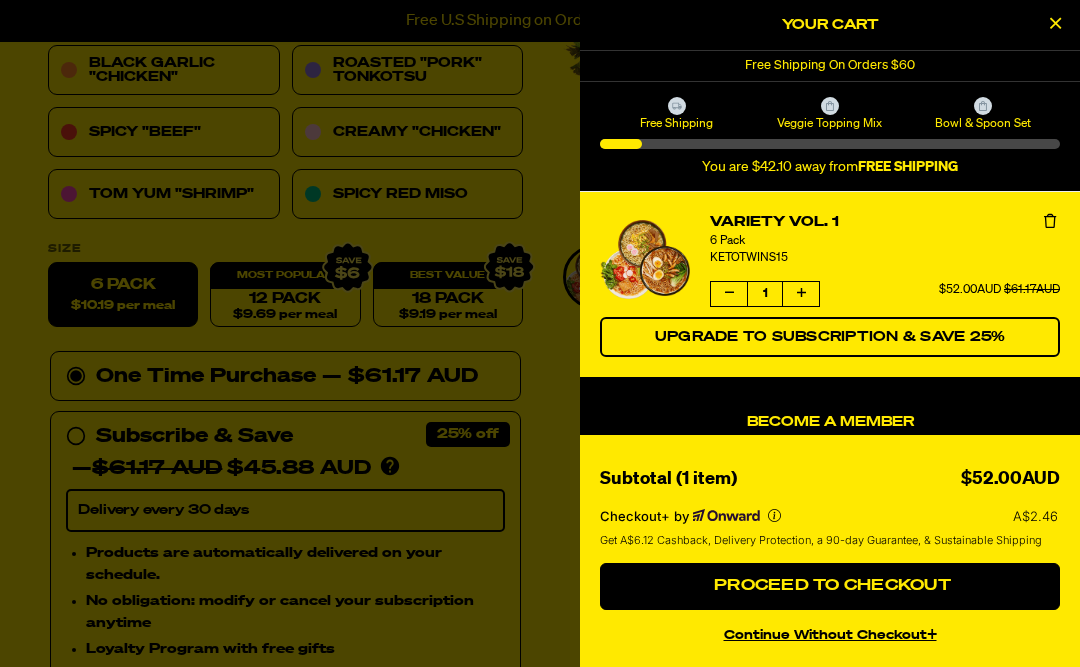 click at bounding box center [1055, 25] 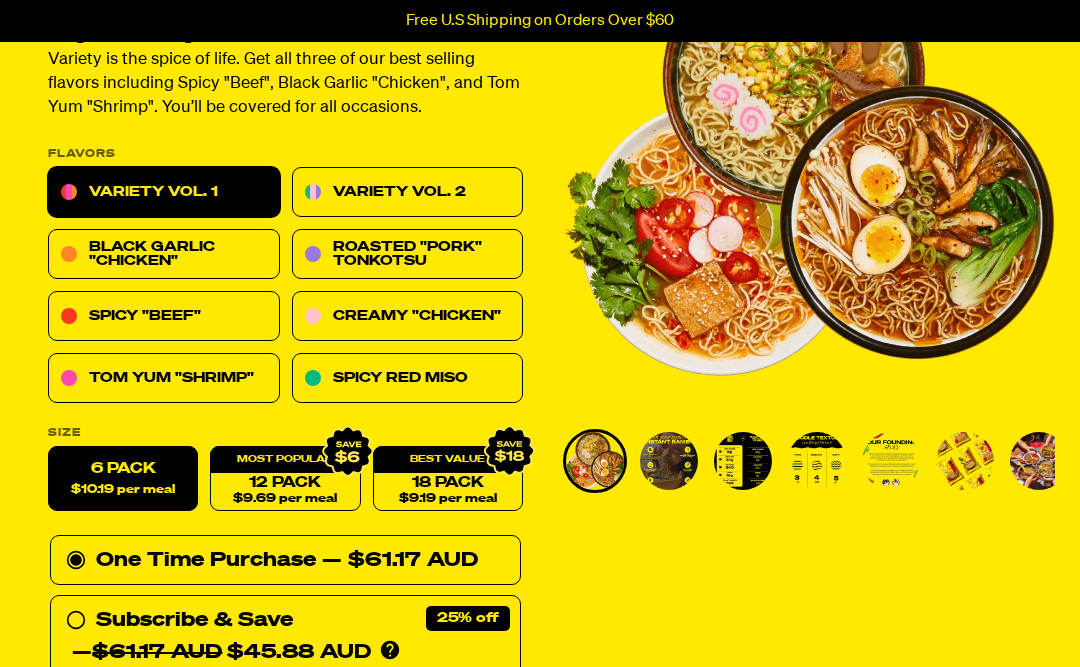 scroll, scrollTop: 215, scrollLeft: 0, axis: vertical 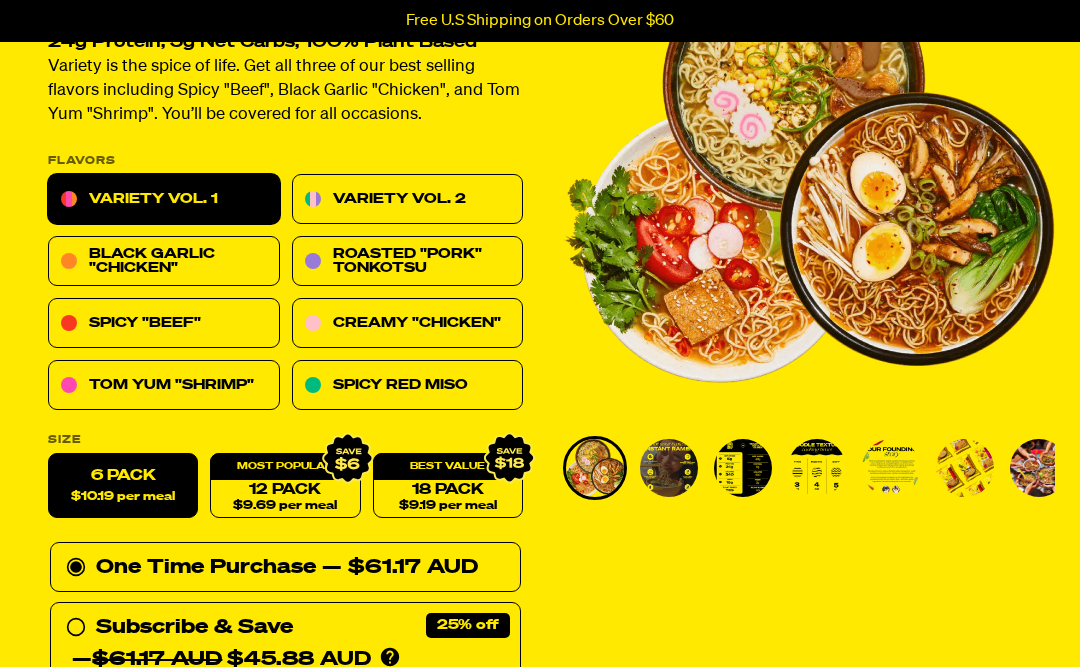 click at bounding box center [669, 469] 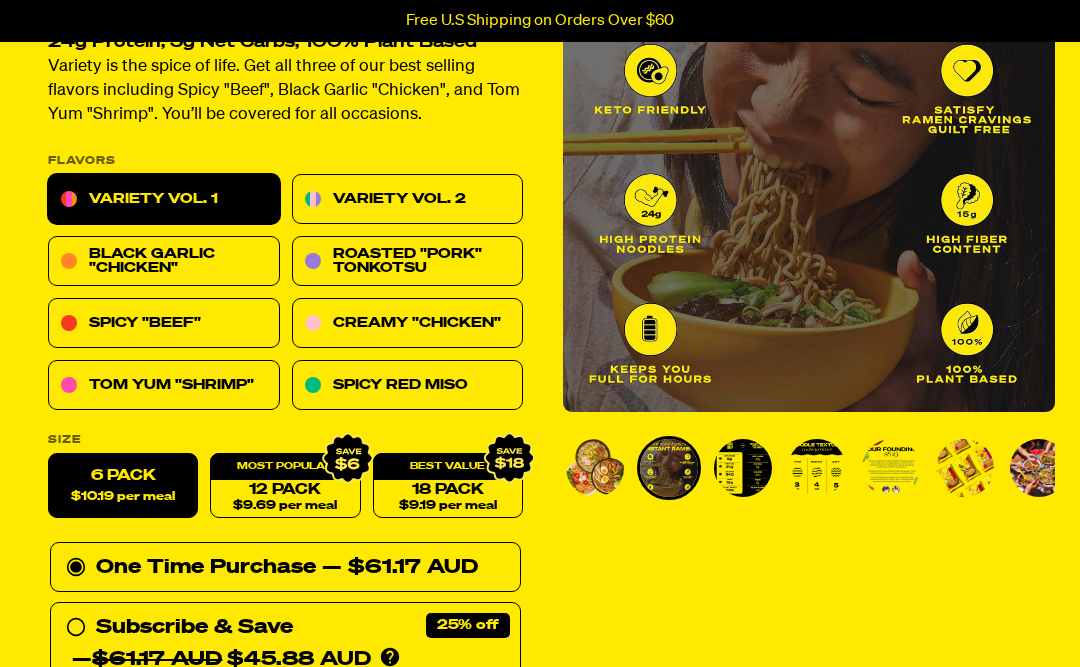scroll, scrollTop: 216, scrollLeft: 0, axis: vertical 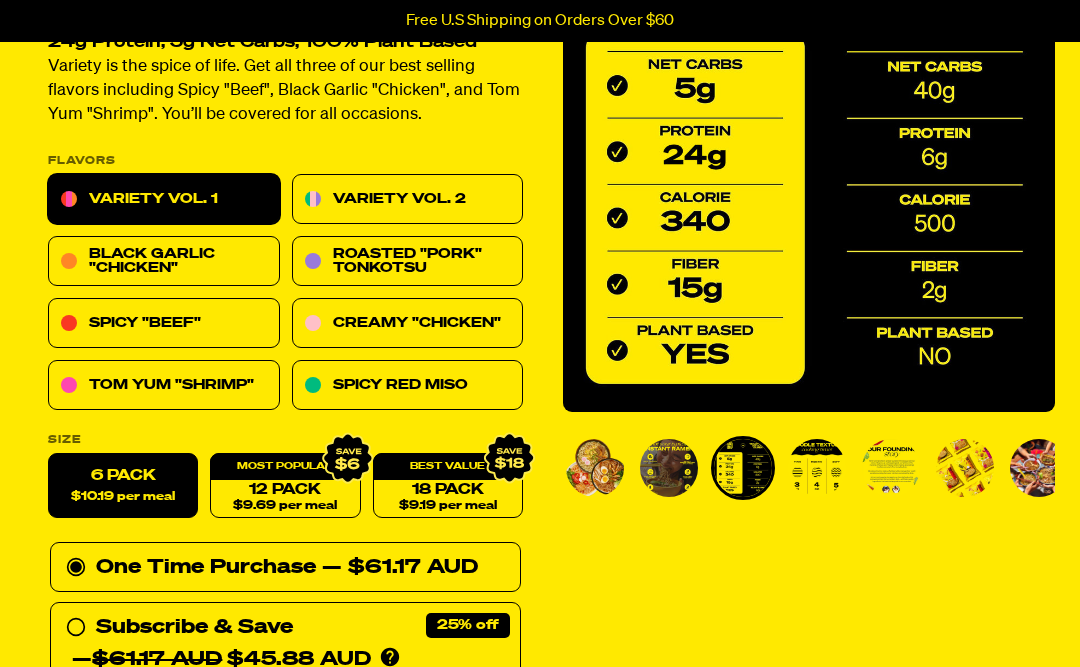 click at bounding box center (817, 468) 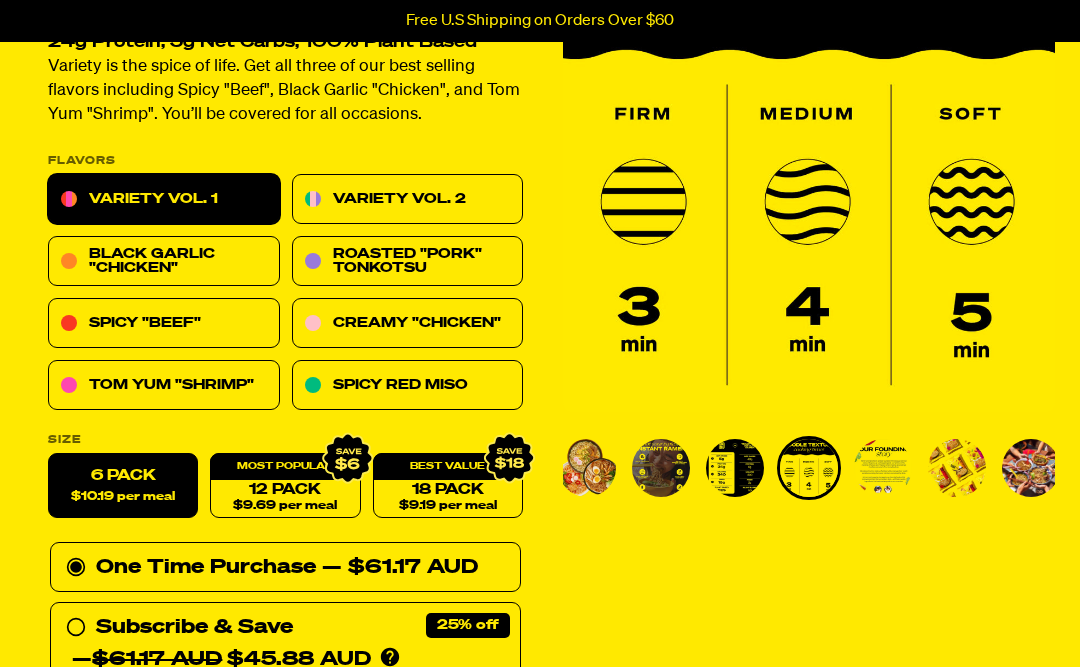 click at bounding box center [883, 468] 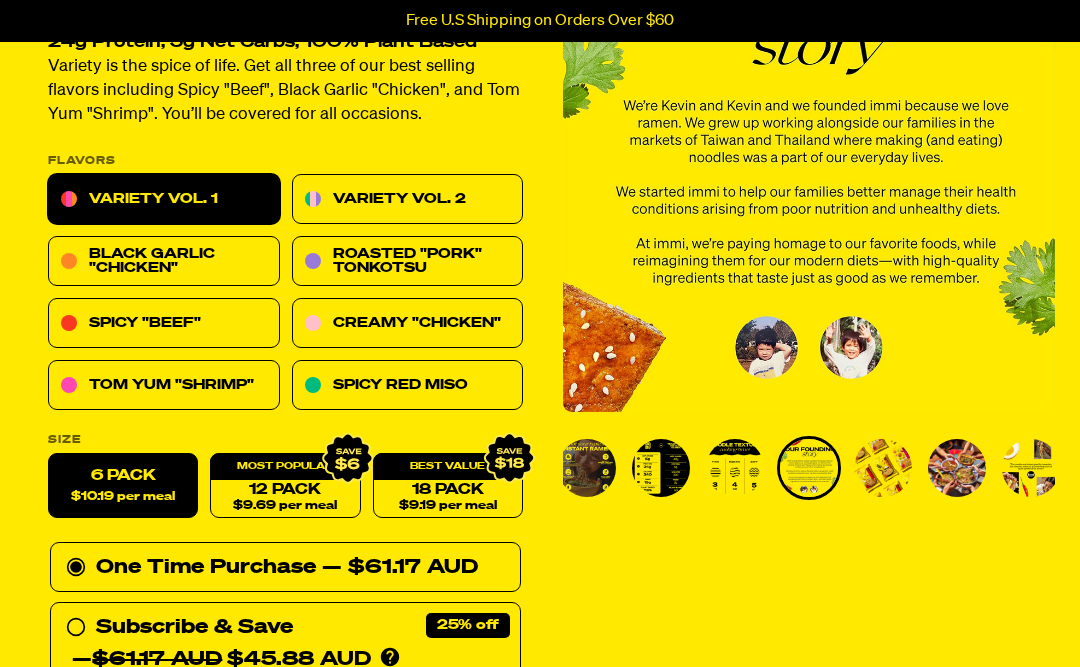 click at bounding box center (883, 468) 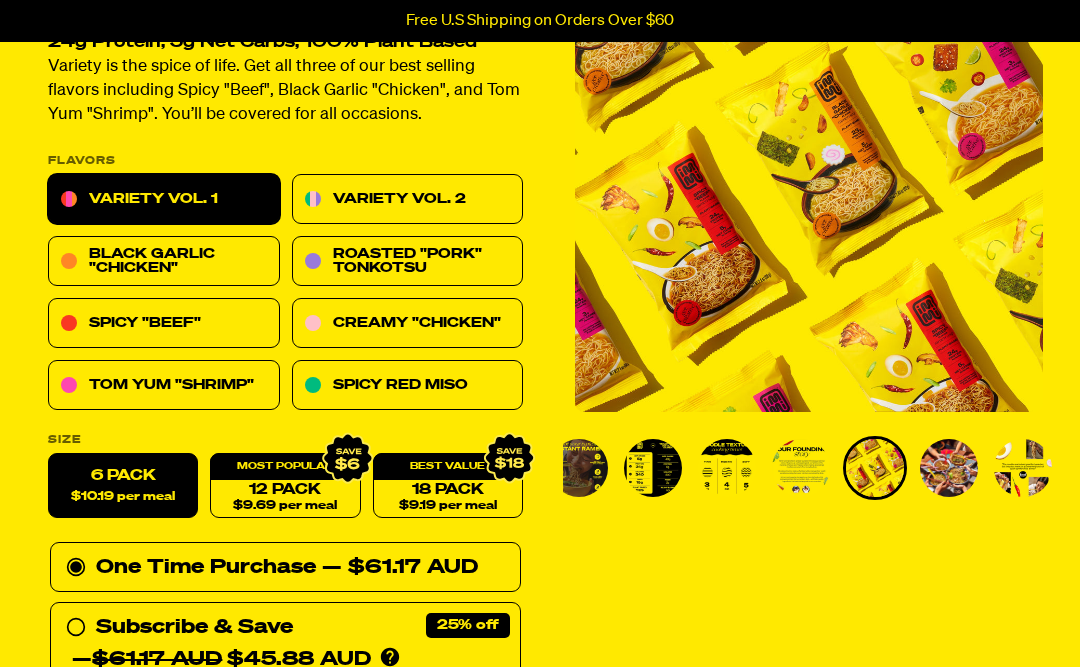 click at bounding box center [949, 468] 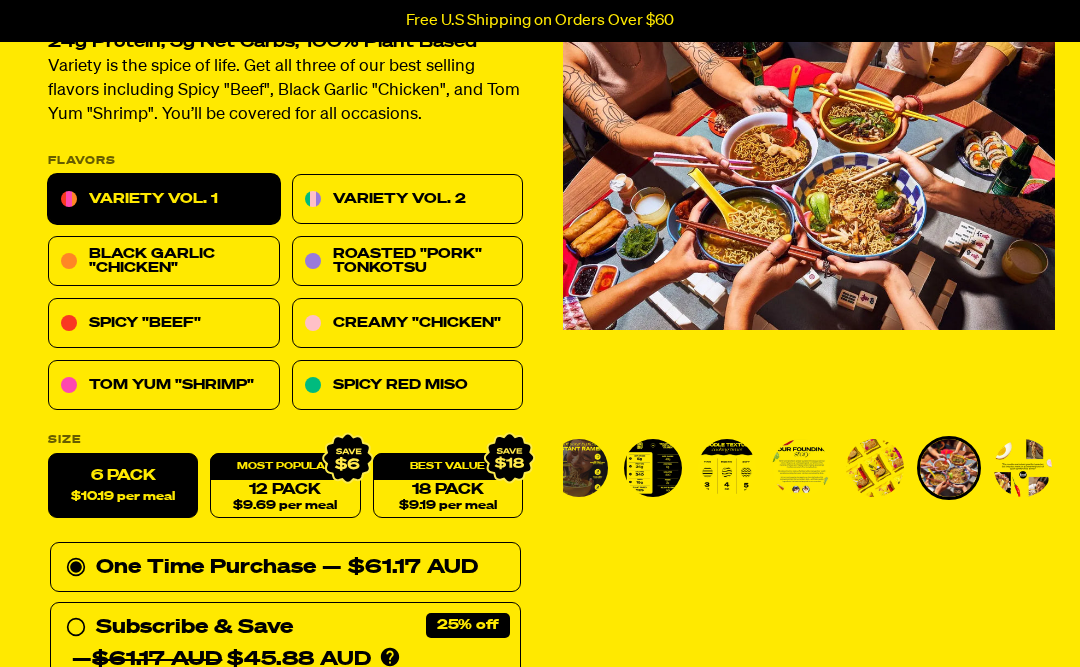 click at bounding box center (1023, 468) 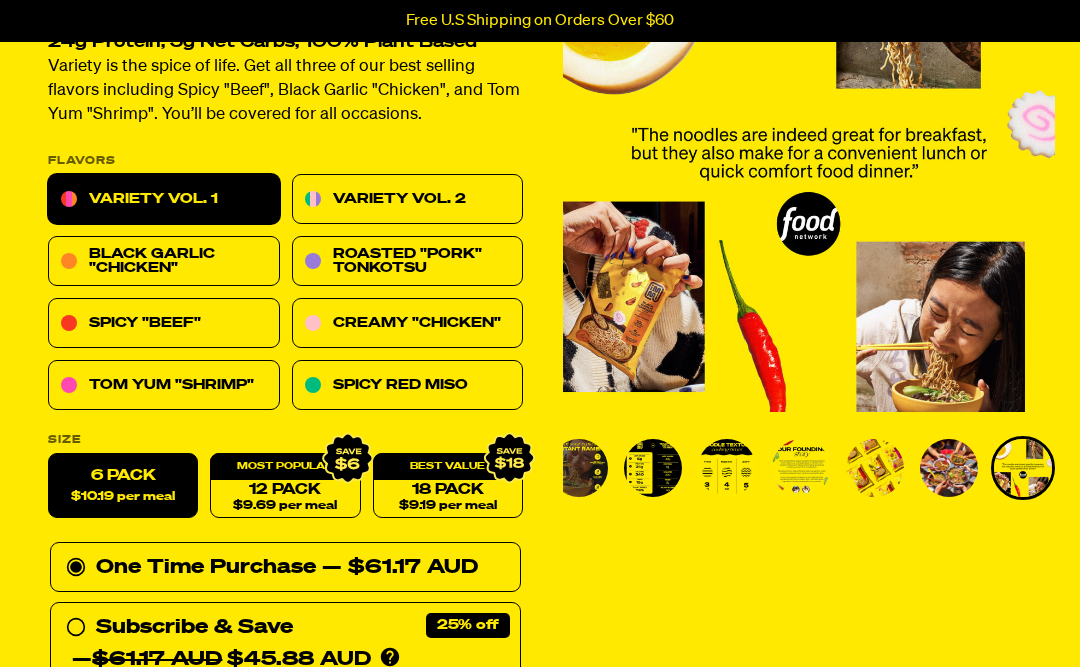 click at bounding box center (949, 468) 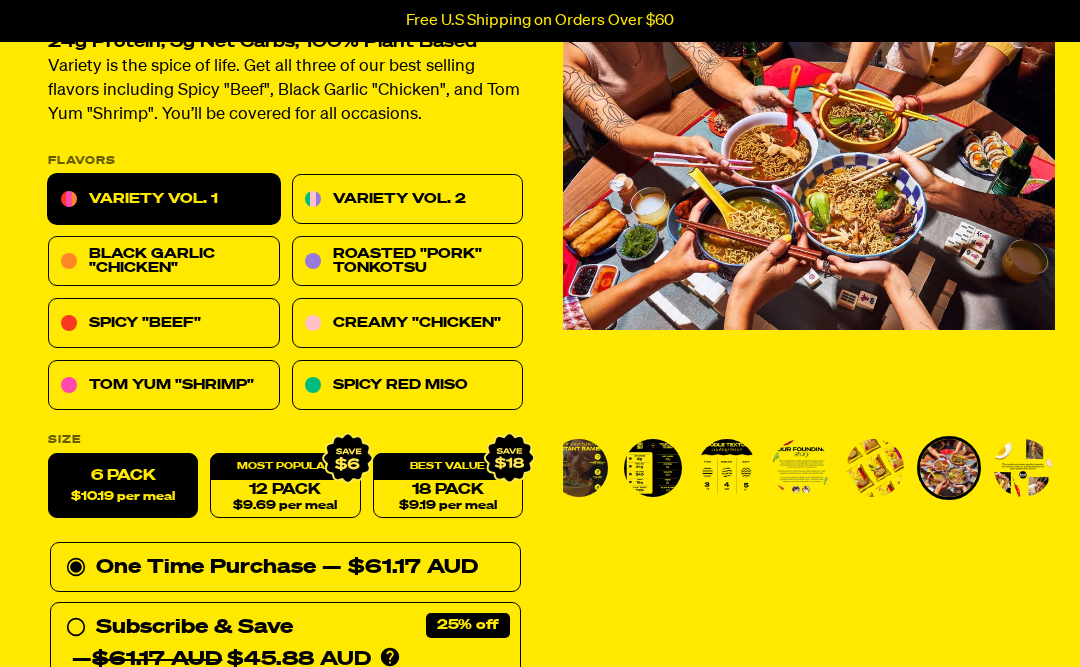 click at bounding box center [875, 468] 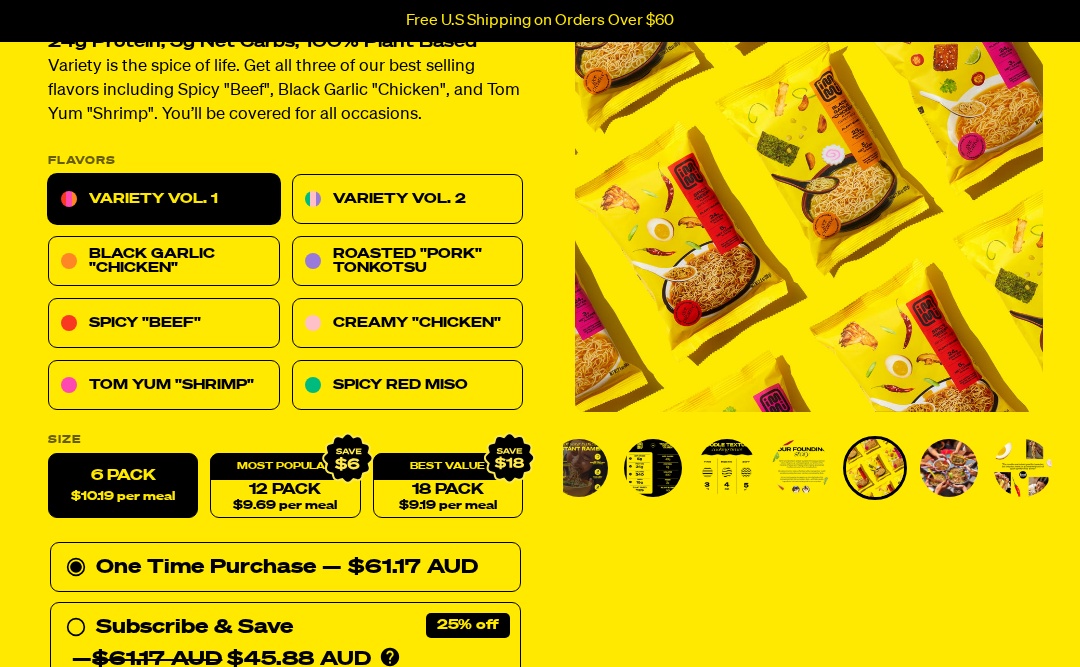 click at bounding box center [801, 468] 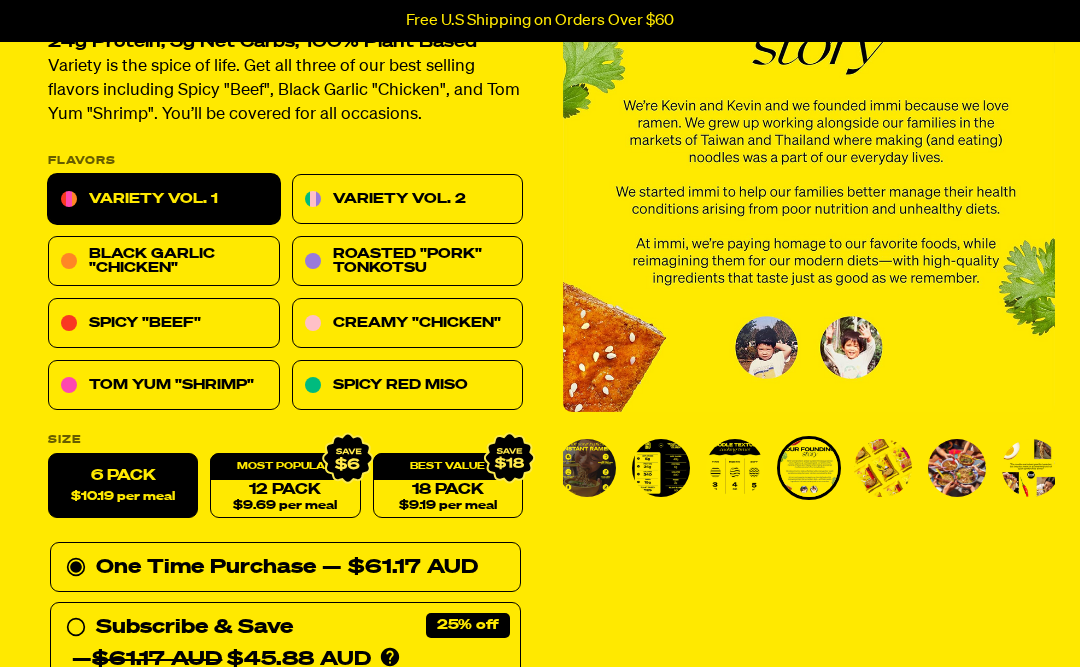 click at bounding box center [735, 468] 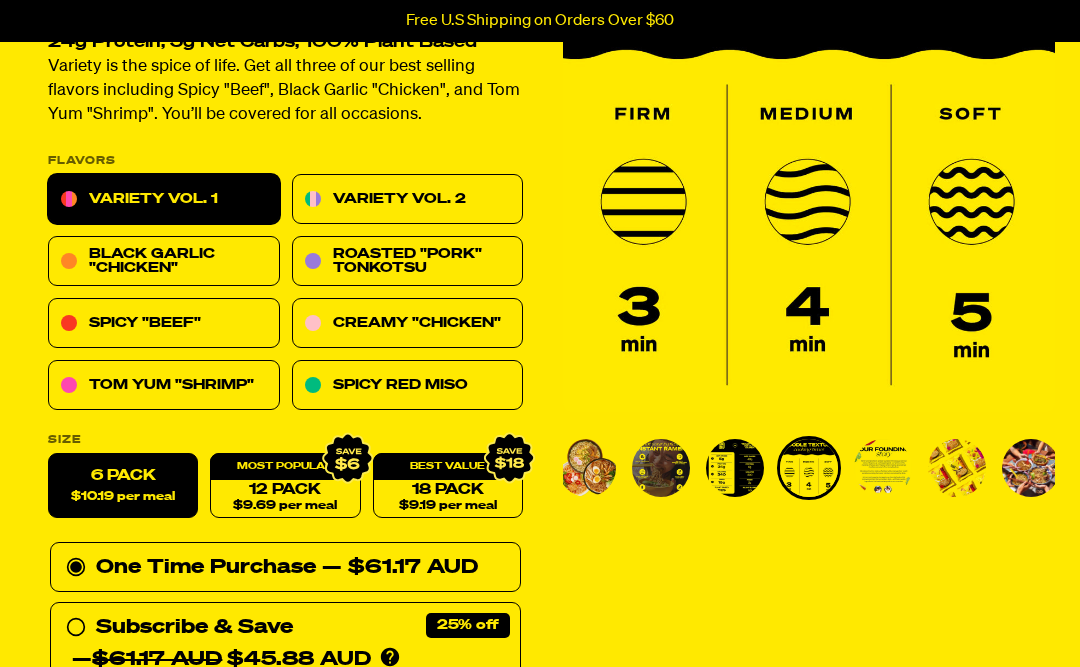 click at bounding box center (735, 468) 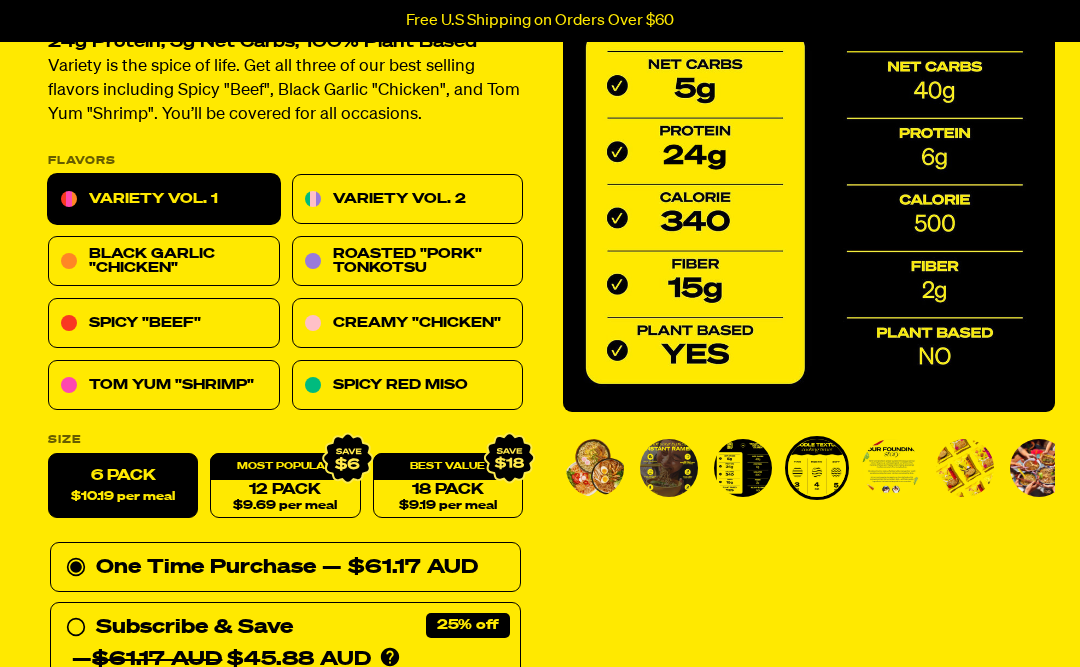 click at bounding box center (669, 468) 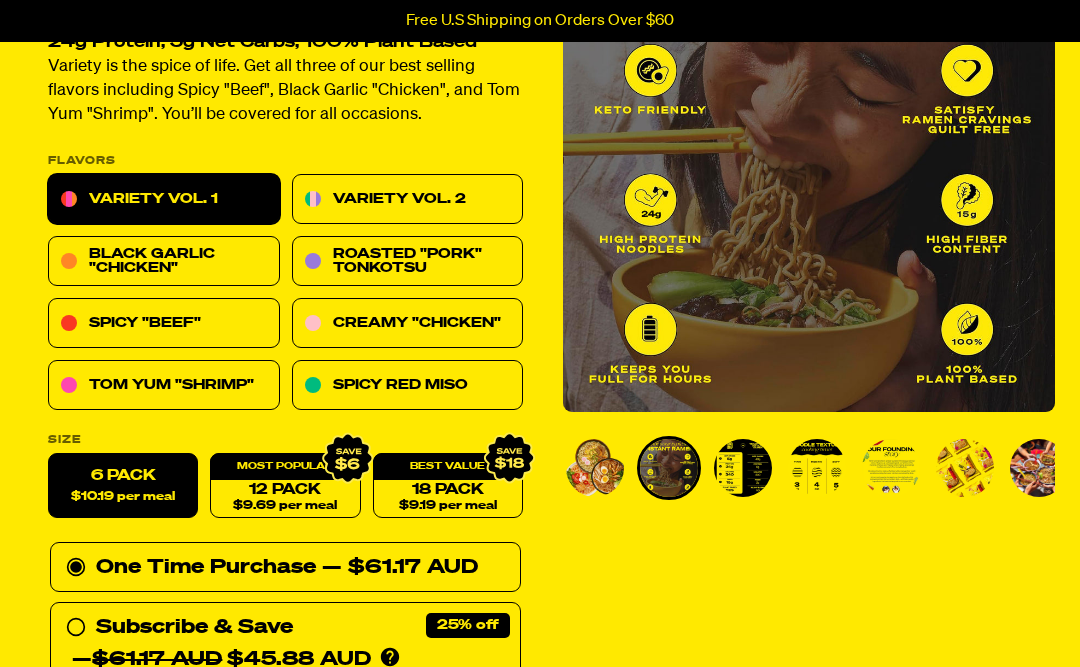 click at bounding box center (595, 468) 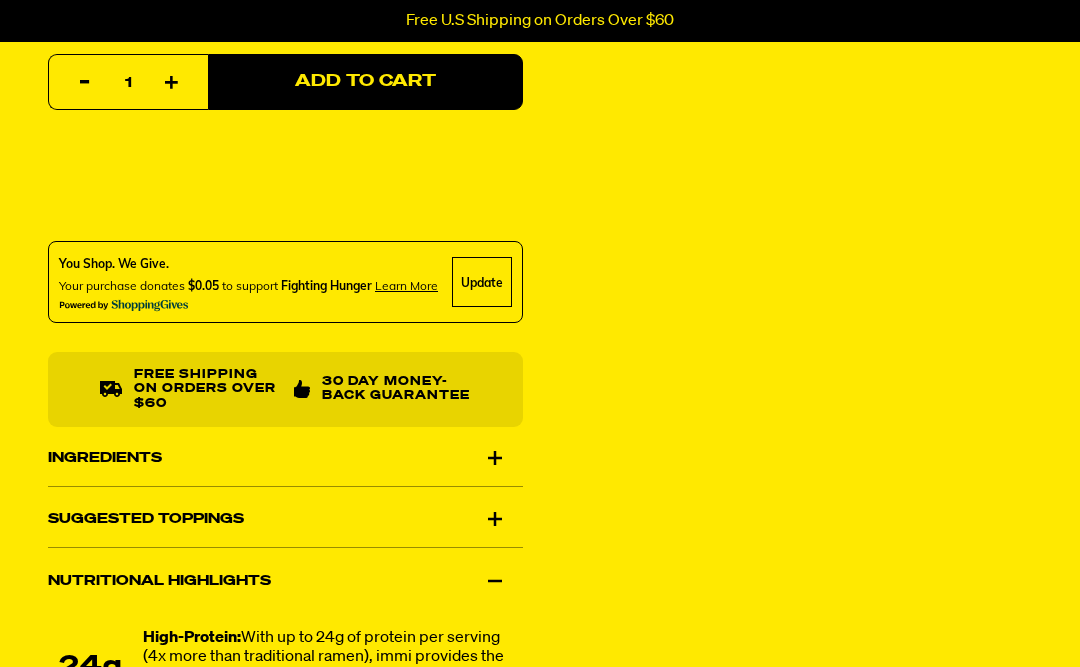 scroll, scrollTop: 1063, scrollLeft: 0, axis: vertical 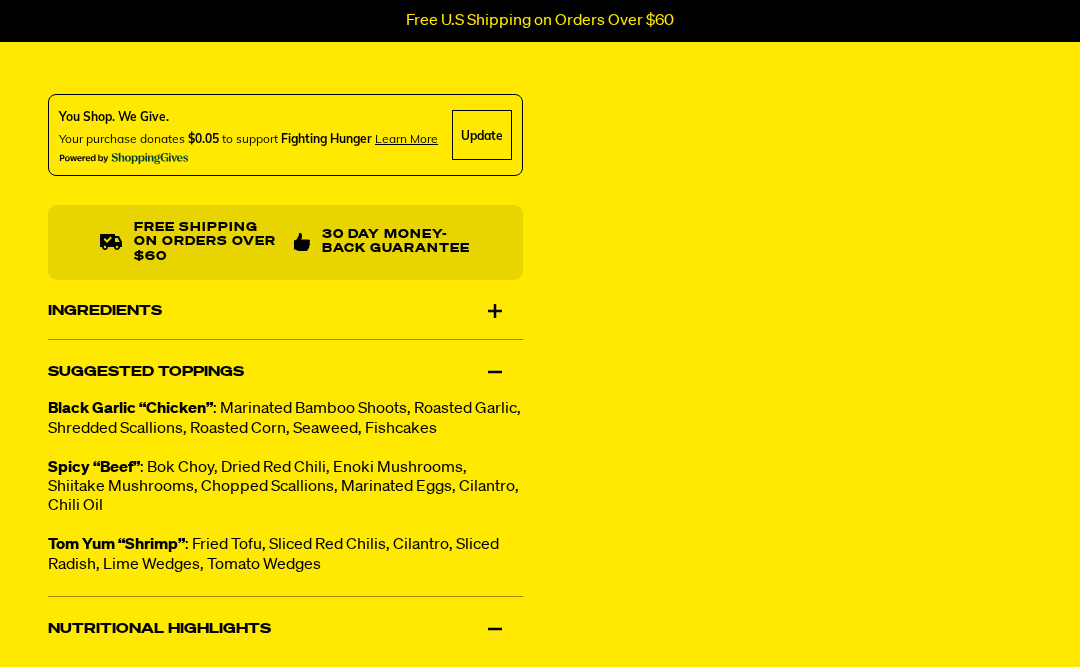 click on "Ingredients" at bounding box center [285, 312] 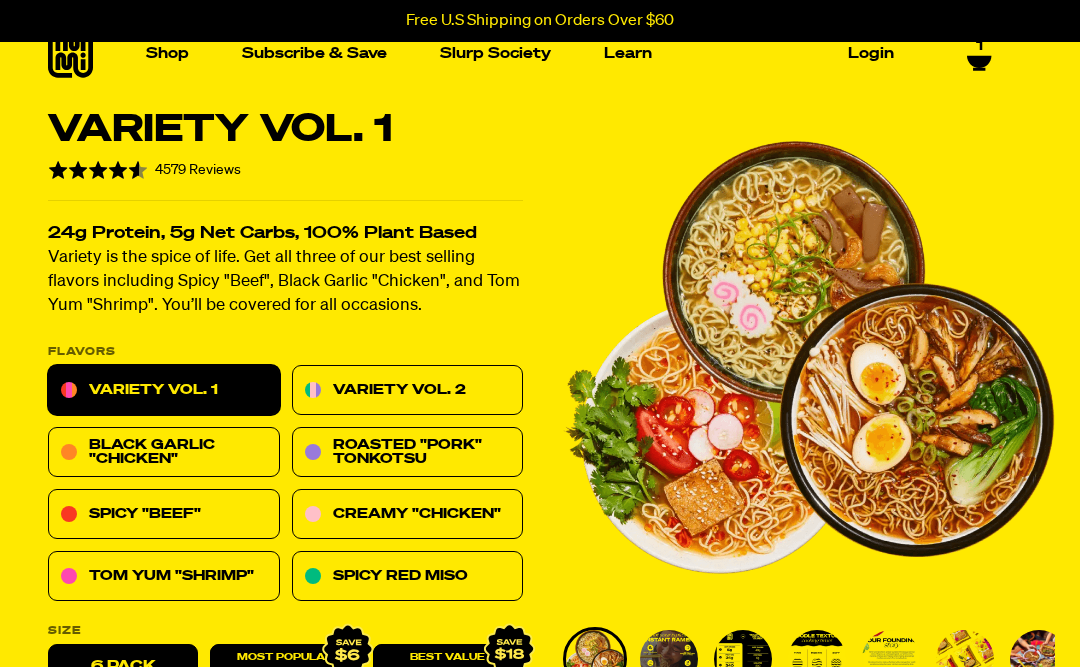 scroll, scrollTop: 0, scrollLeft: 0, axis: both 